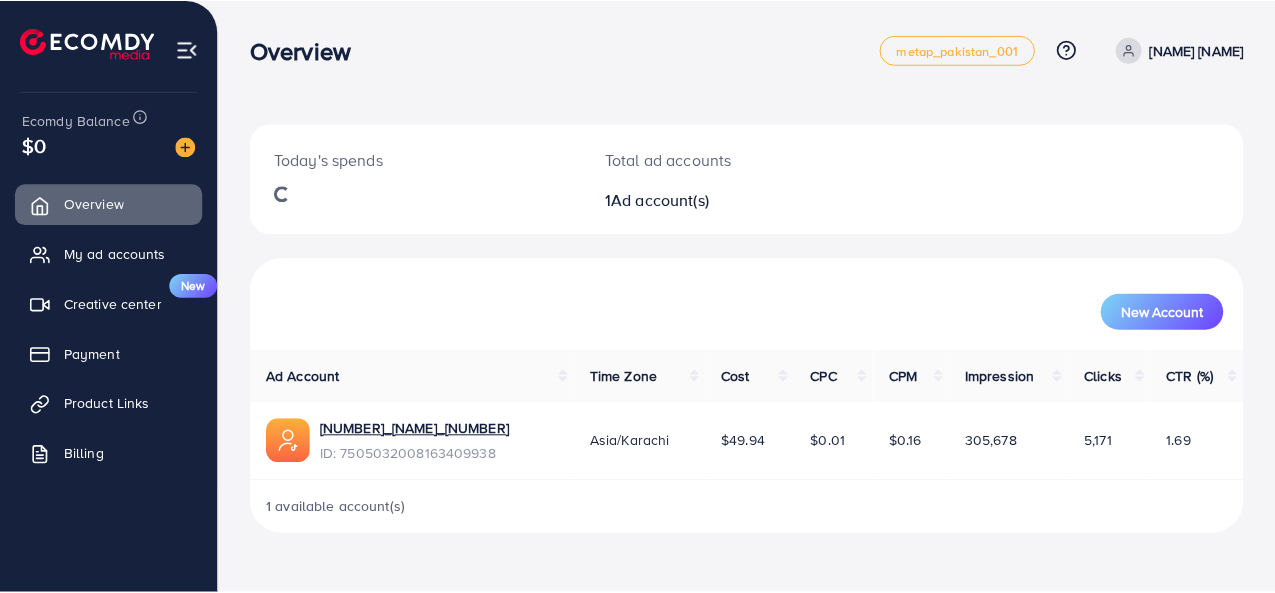 scroll, scrollTop: 0, scrollLeft: 0, axis: both 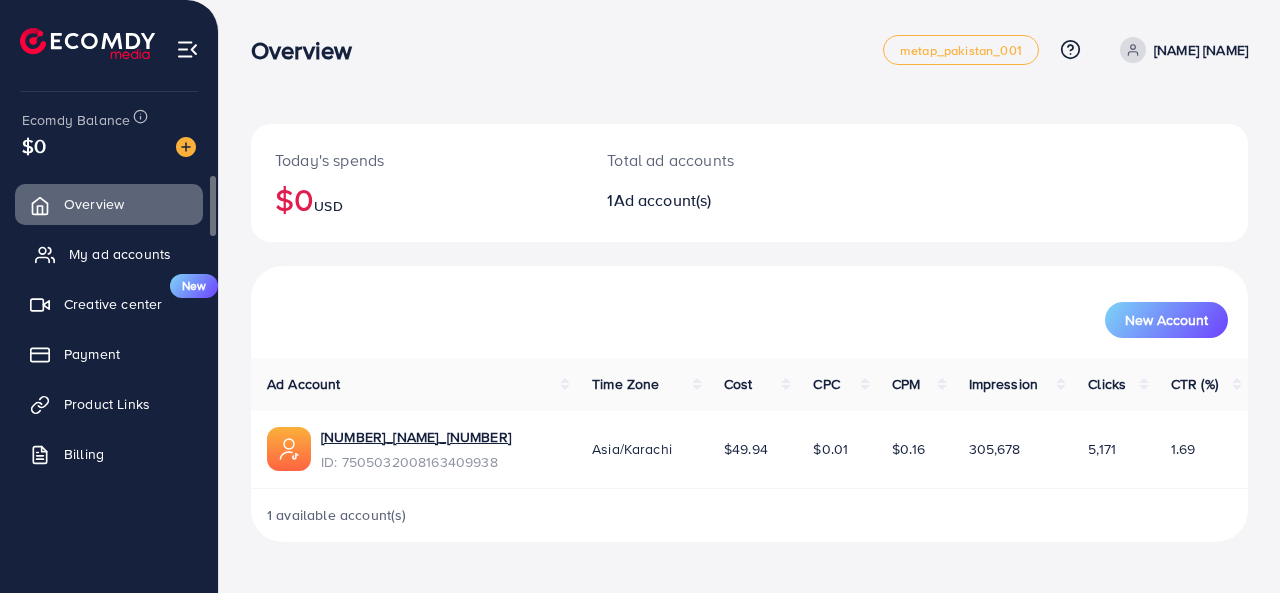 click on "My ad accounts" at bounding box center [109, 254] 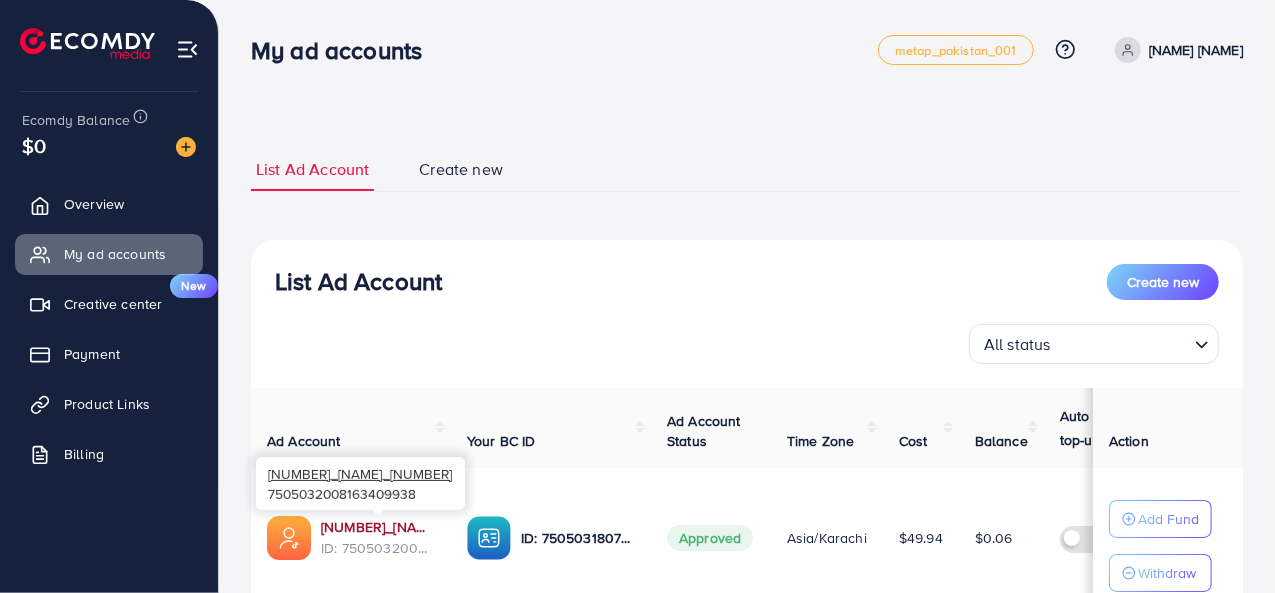 click on "[NUMBER]_[LAST]_[NUMBER]" at bounding box center [378, 527] 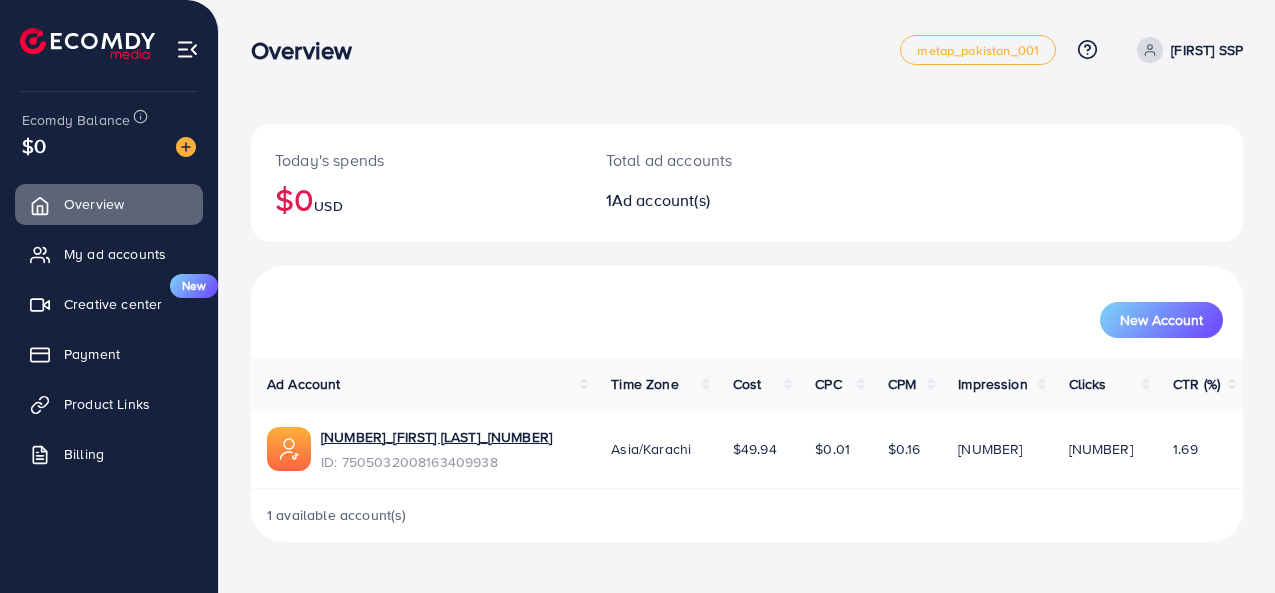 scroll, scrollTop: 0, scrollLeft: 0, axis: both 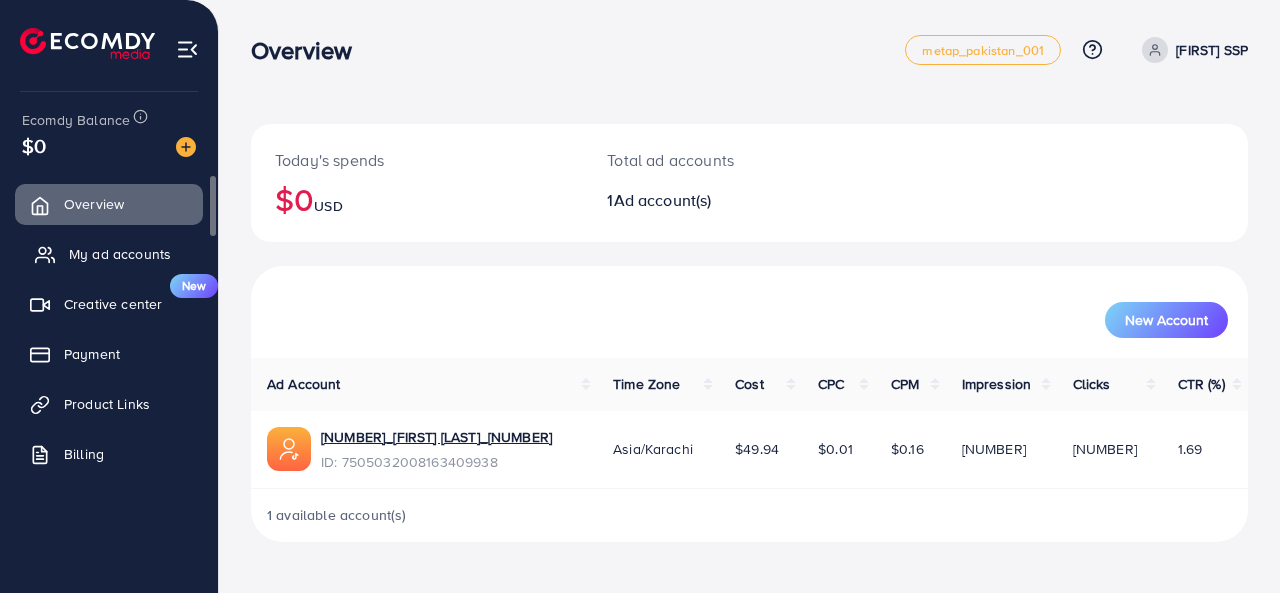 click on "My ad accounts" at bounding box center [120, 254] 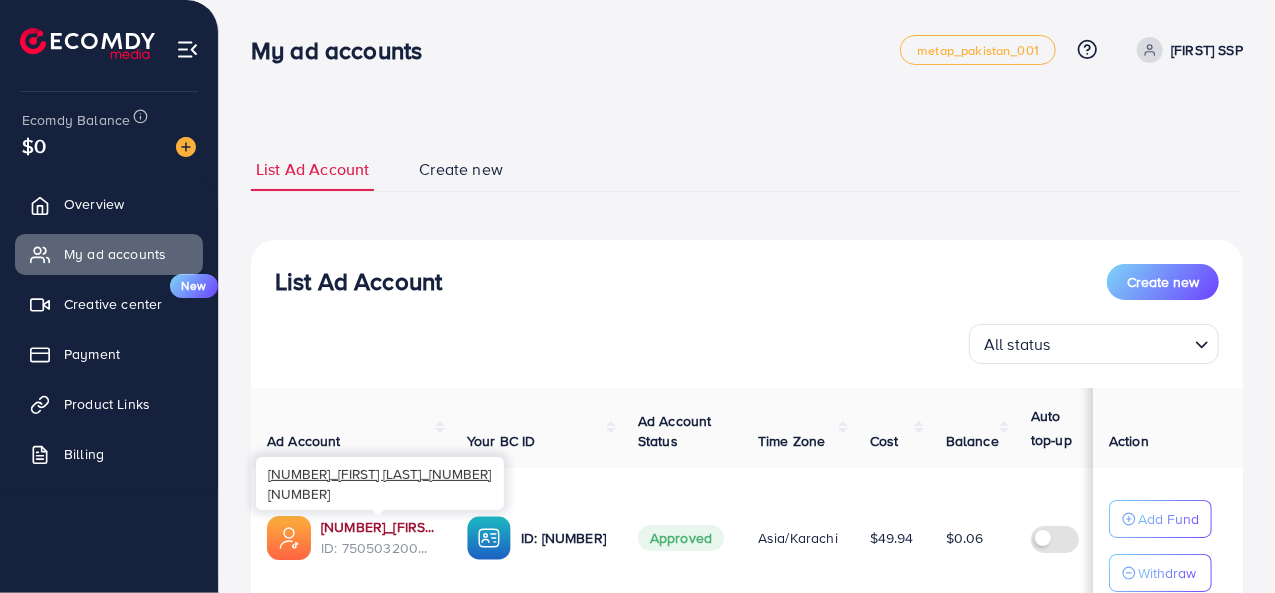 click on "[NUMBER]_[LAST]_[NUMBER]" at bounding box center (378, 527) 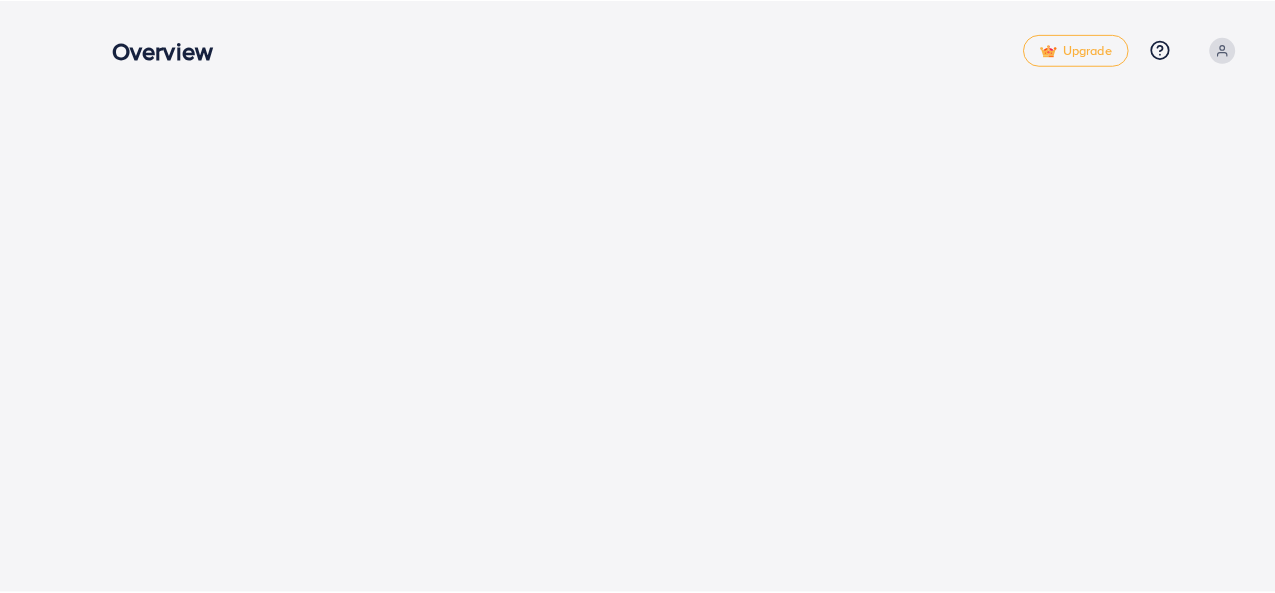 scroll, scrollTop: 0, scrollLeft: 0, axis: both 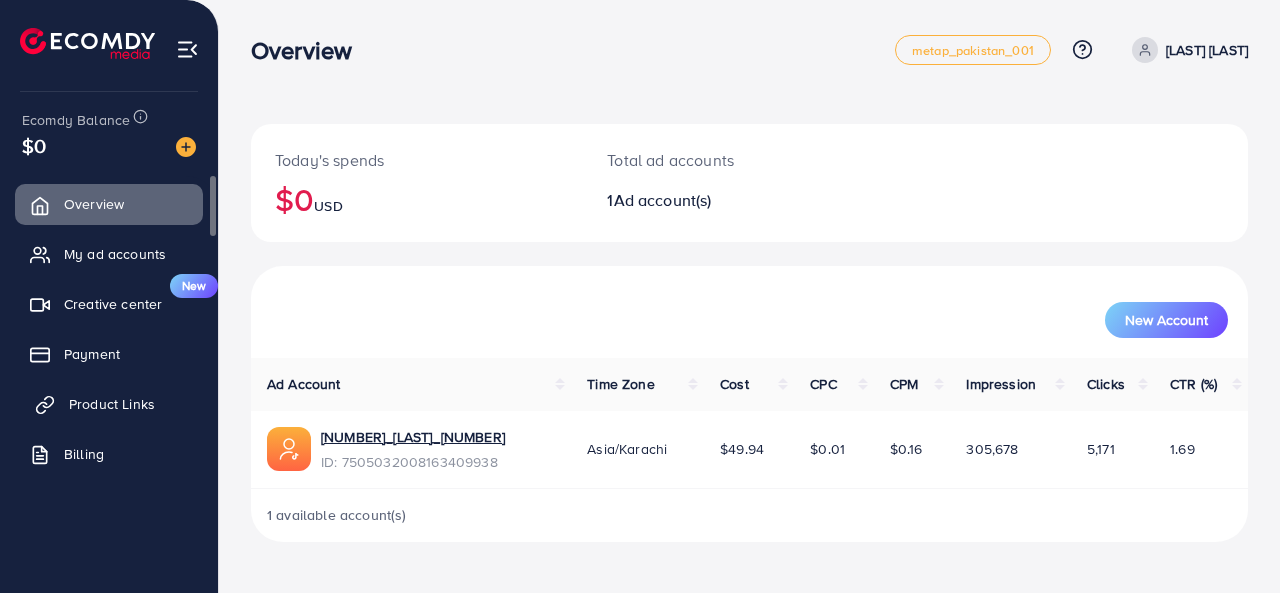 click on "Product Links" at bounding box center [112, 404] 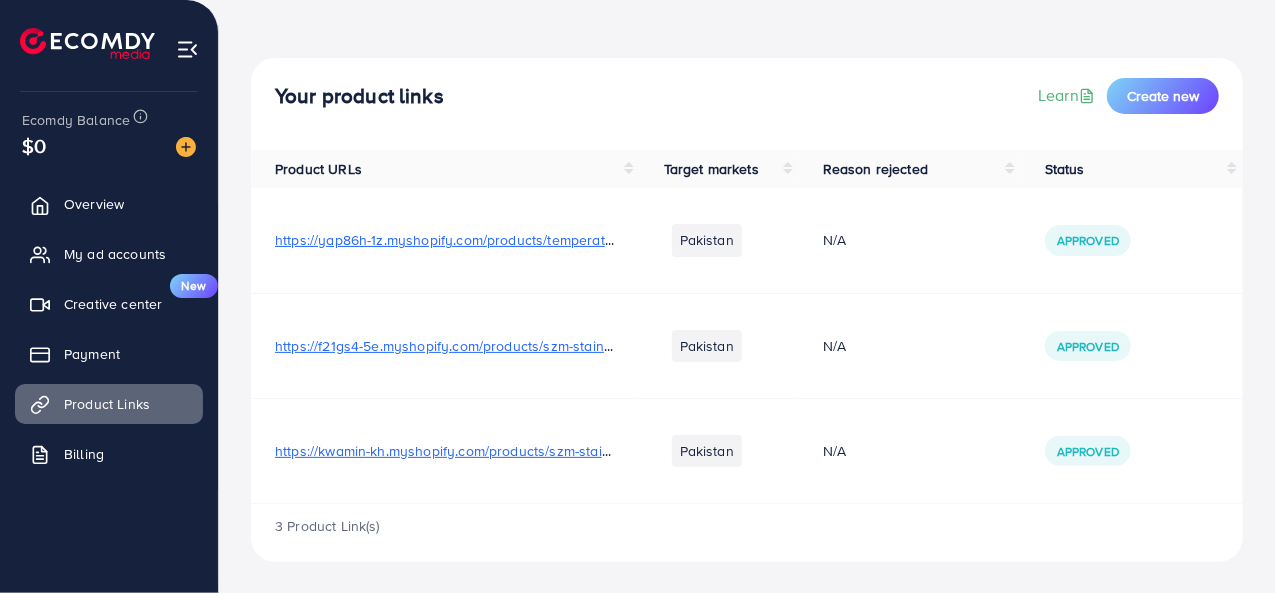 scroll, scrollTop: 0, scrollLeft: 0, axis: both 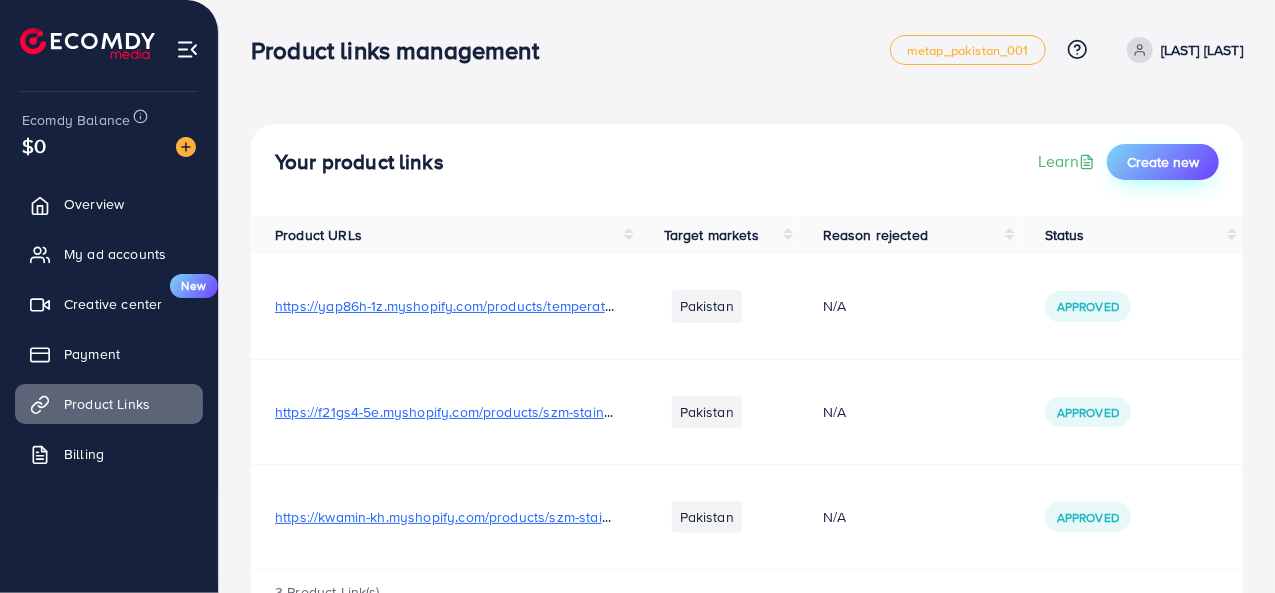 click on "Create new" at bounding box center [1163, 162] 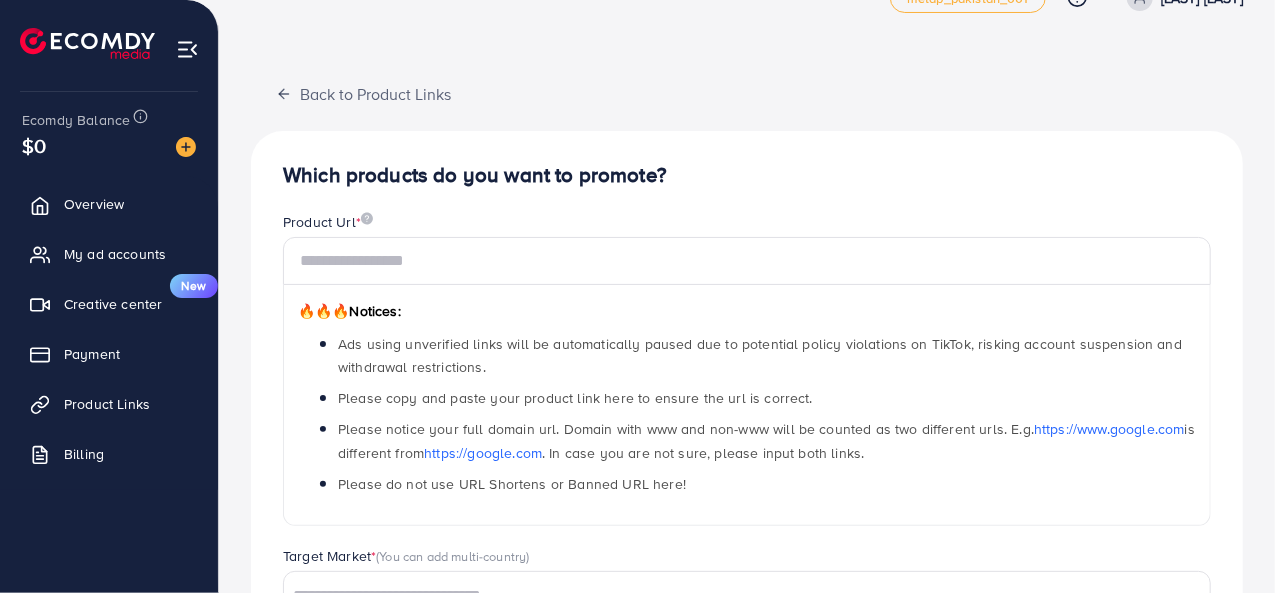 scroll, scrollTop: 22, scrollLeft: 0, axis: vertical 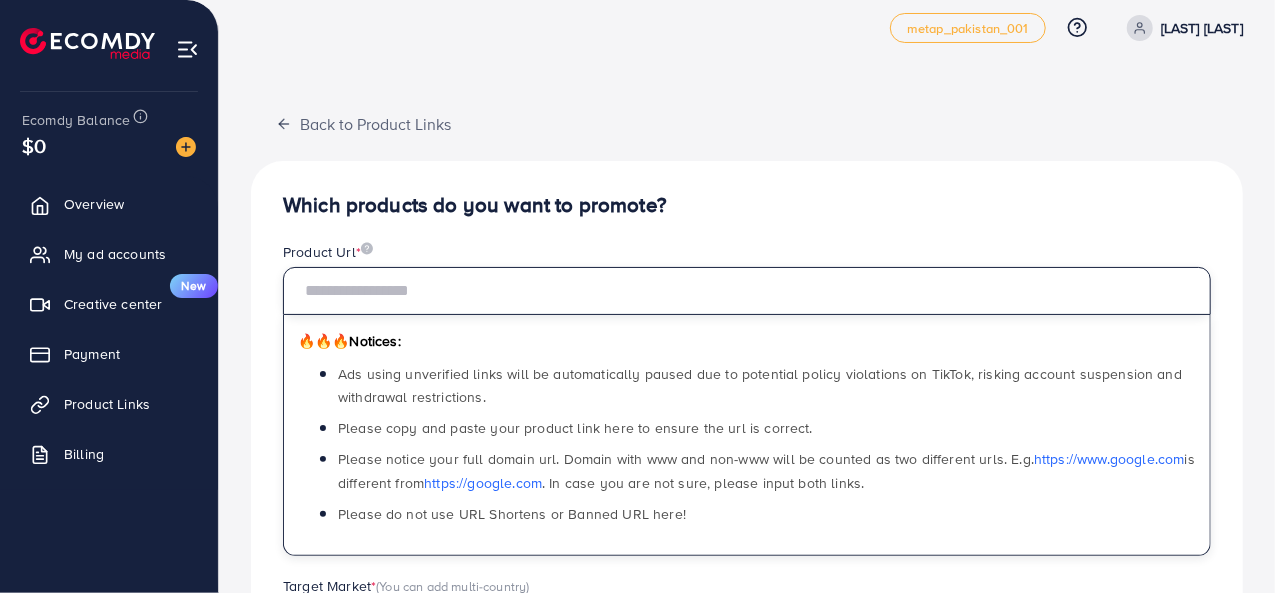 click at bounding box center [747, 291] 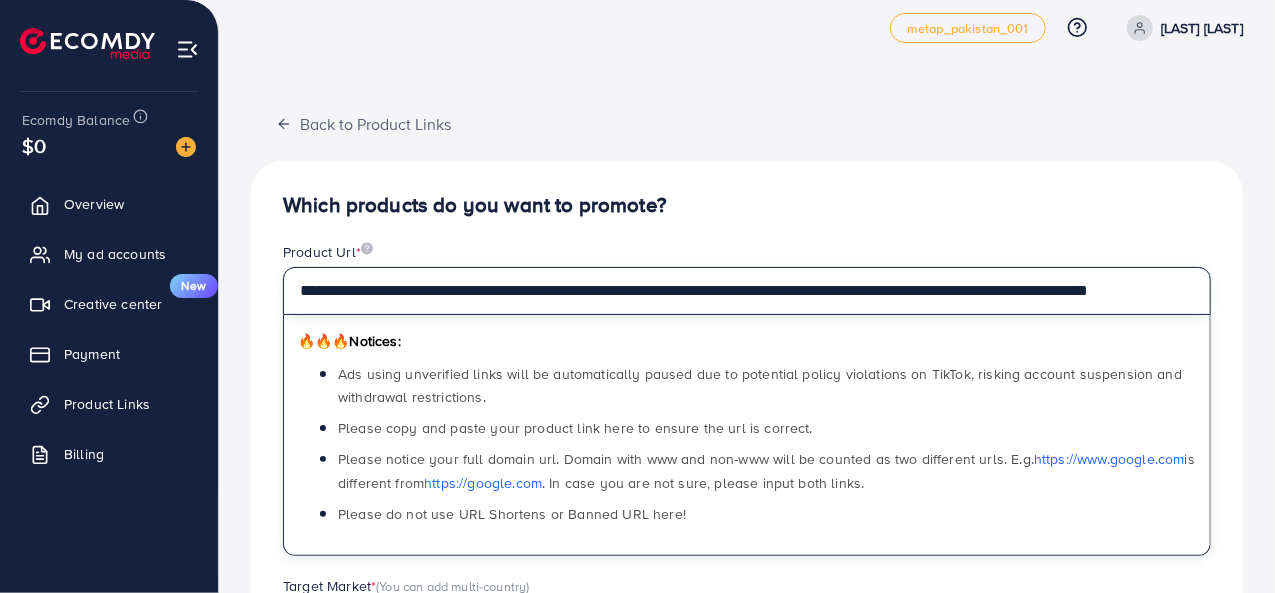 scroll, scrollTop: 0, scrollLeft: 135, axis: horizontal 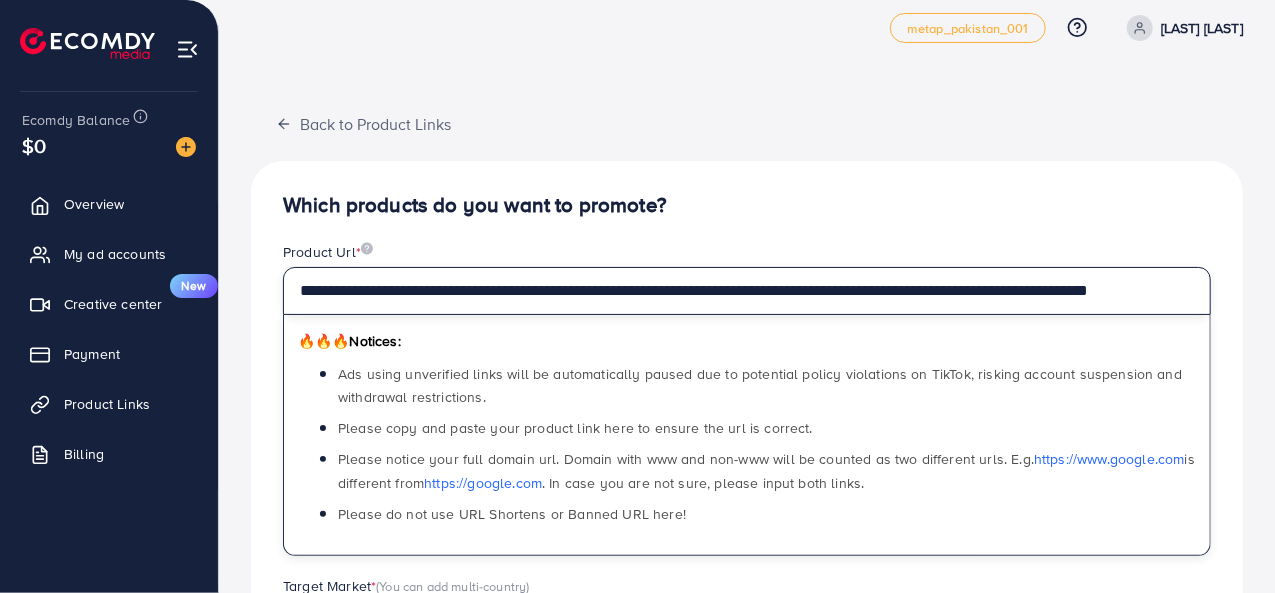 type on "**********" 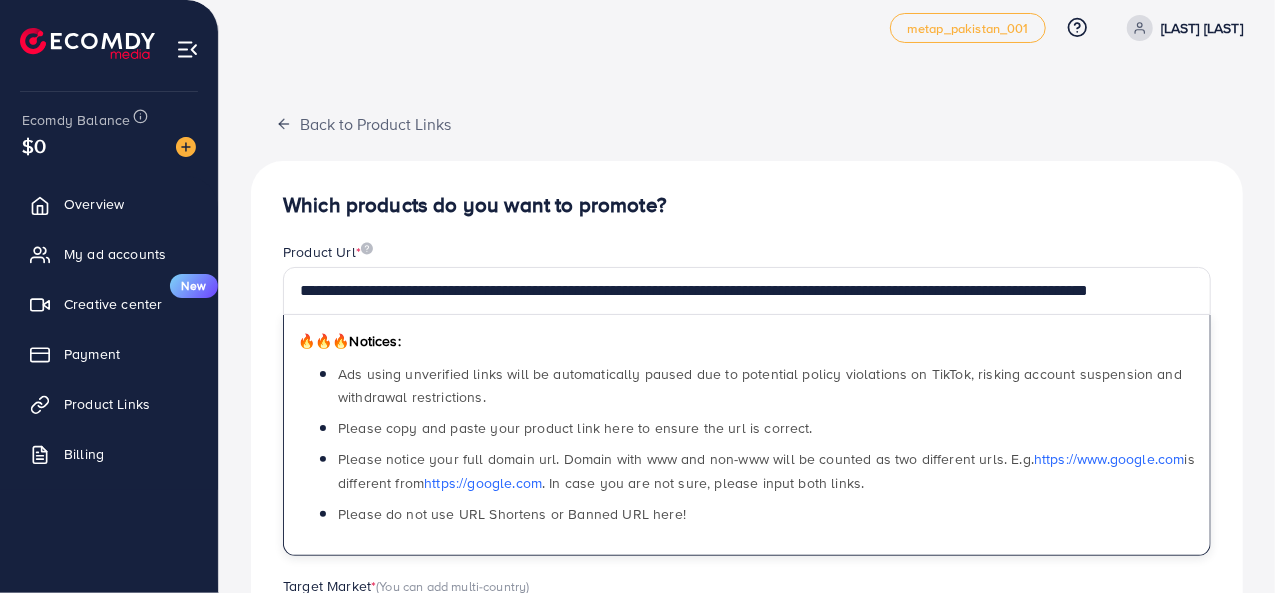 scroll, scrollTop: 0, scrollLeft: 0, axis: both 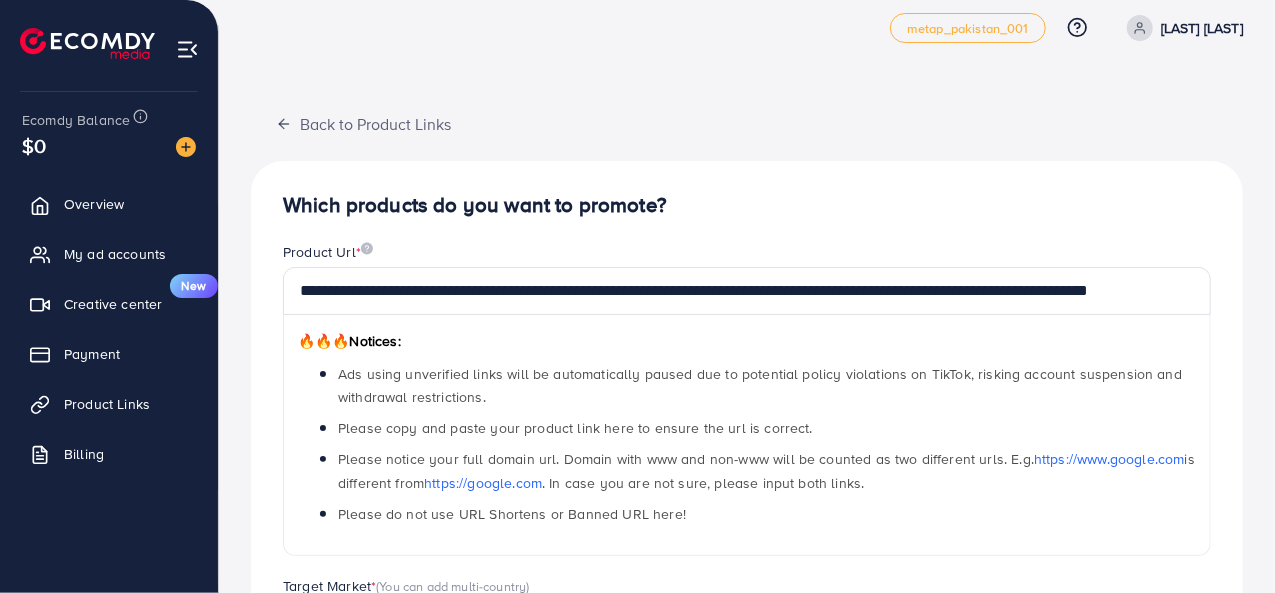 click on "**********" at bounding box center (747, 495) 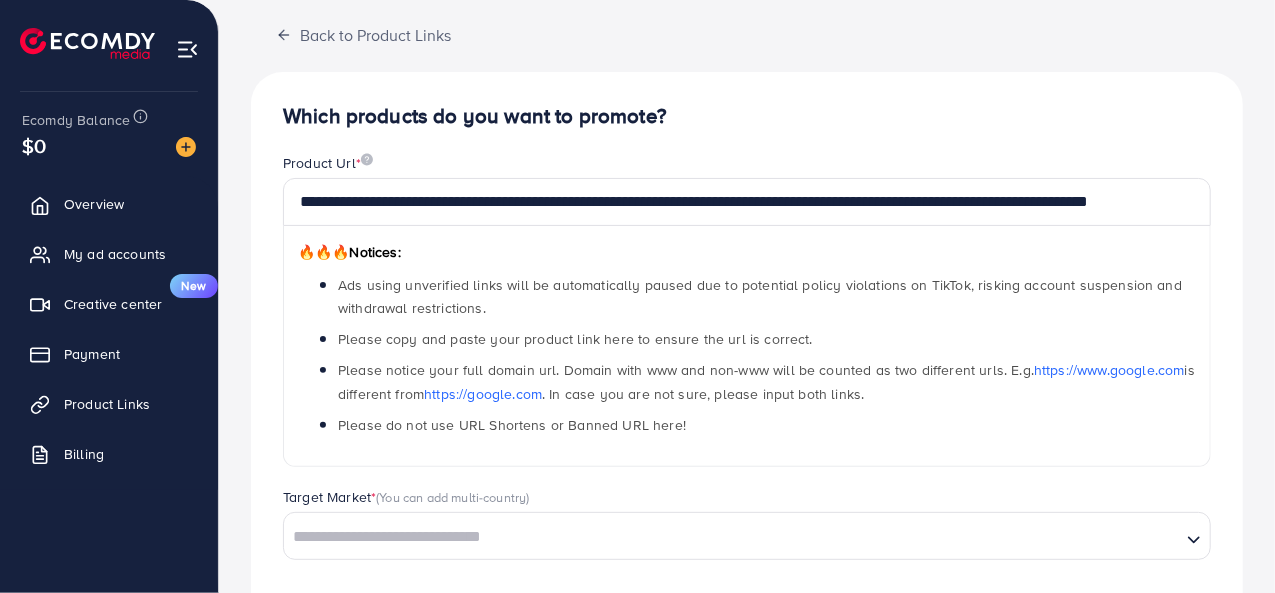 scroll, scrollTop: 287, scrollLeft: 0, axis: vertical 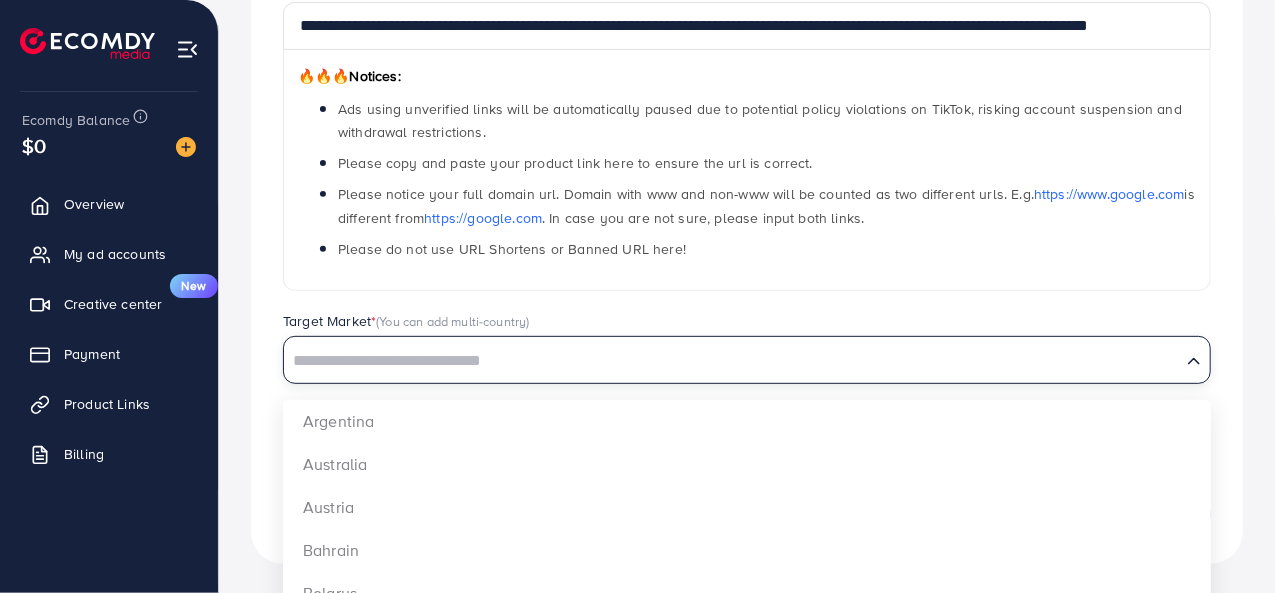 click at bounding box center [732, 361] 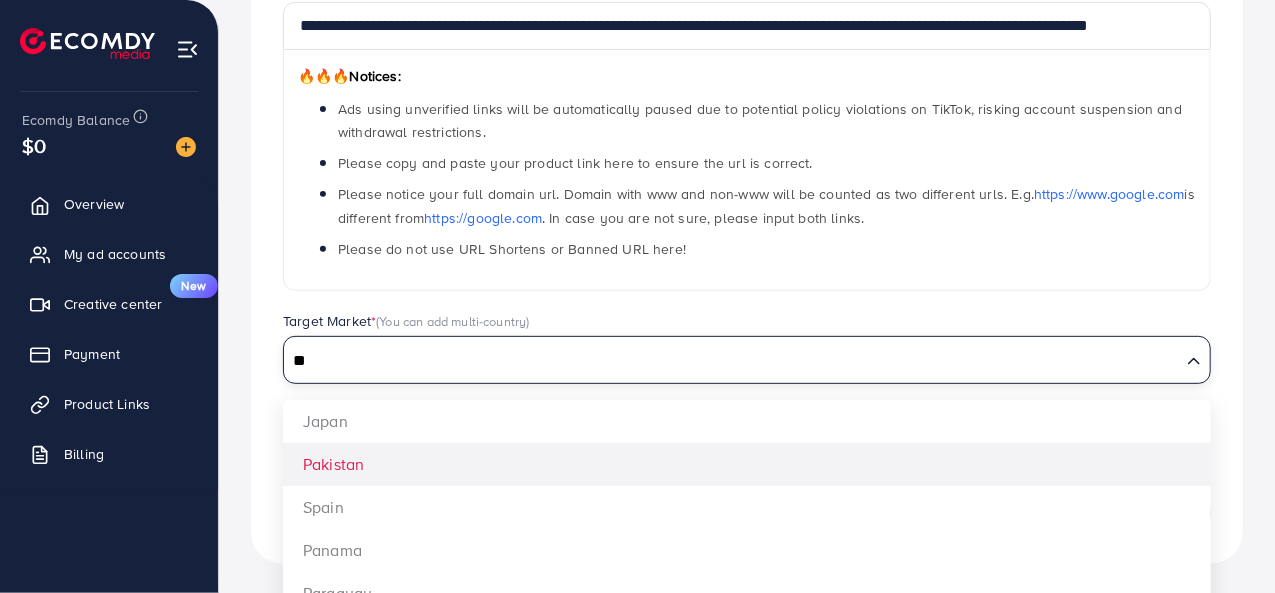 type on "**" 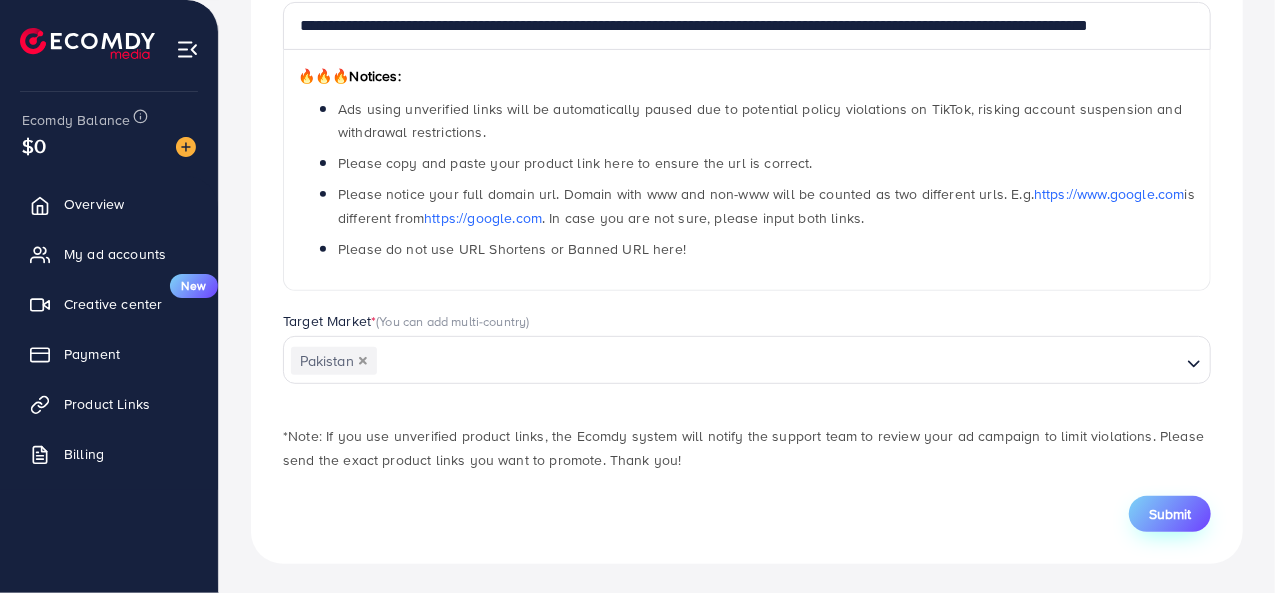 click on "Submit" at bounding box center (1170, 514) 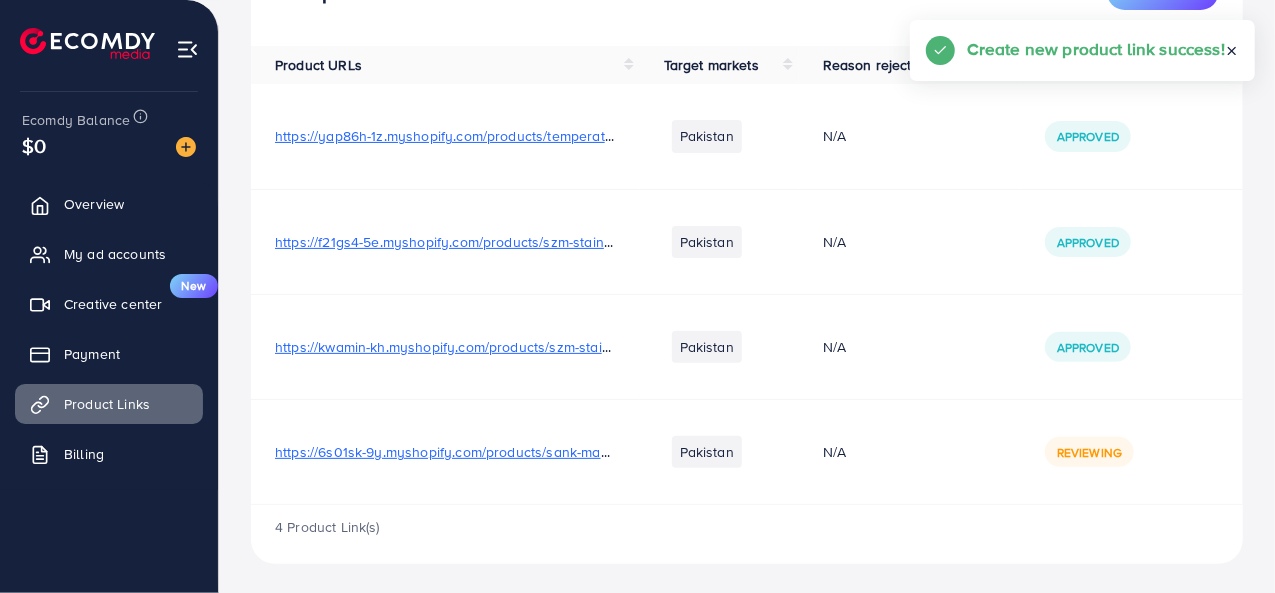 scroll, scrollTop: 0, scrollLeft: 0, axis: both 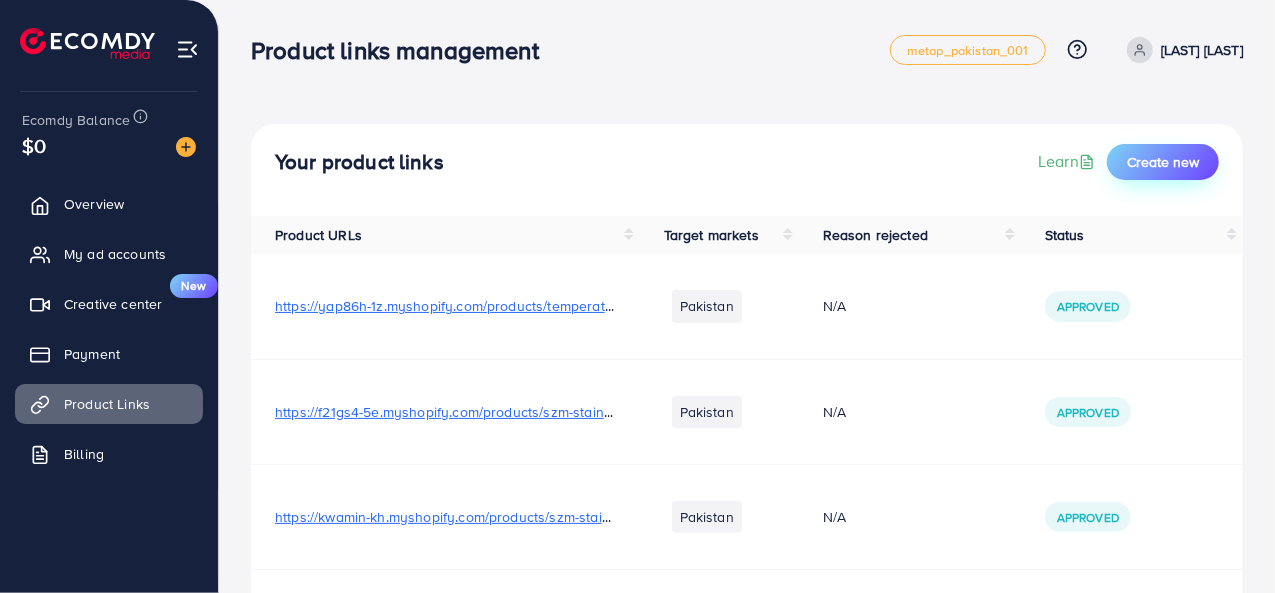 click on "Create new" at bounding box center (1163, 162) 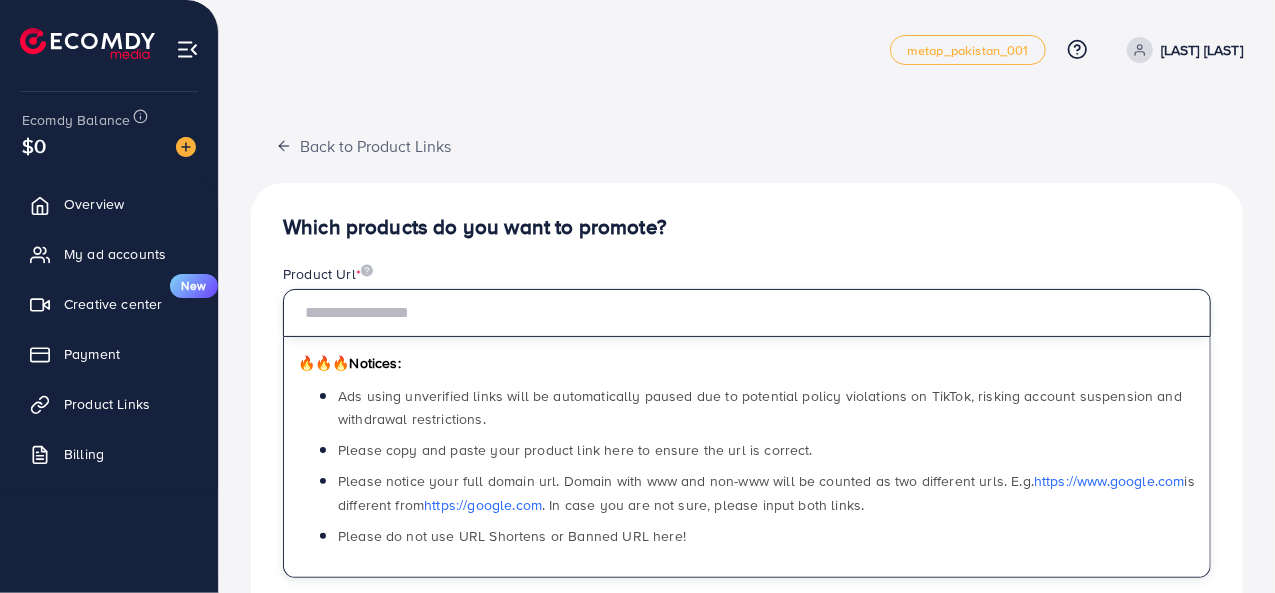 click at bounding box center [747, 313] 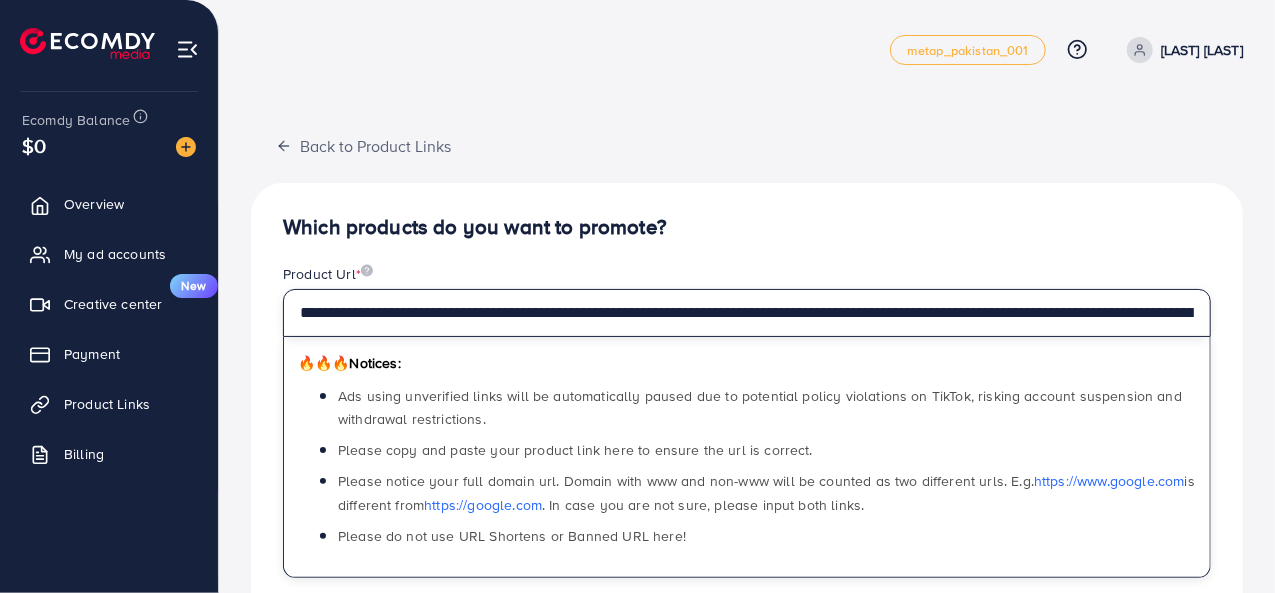 scroll, scrollTop: 0, scrollLeft: 550, axis: horizontal 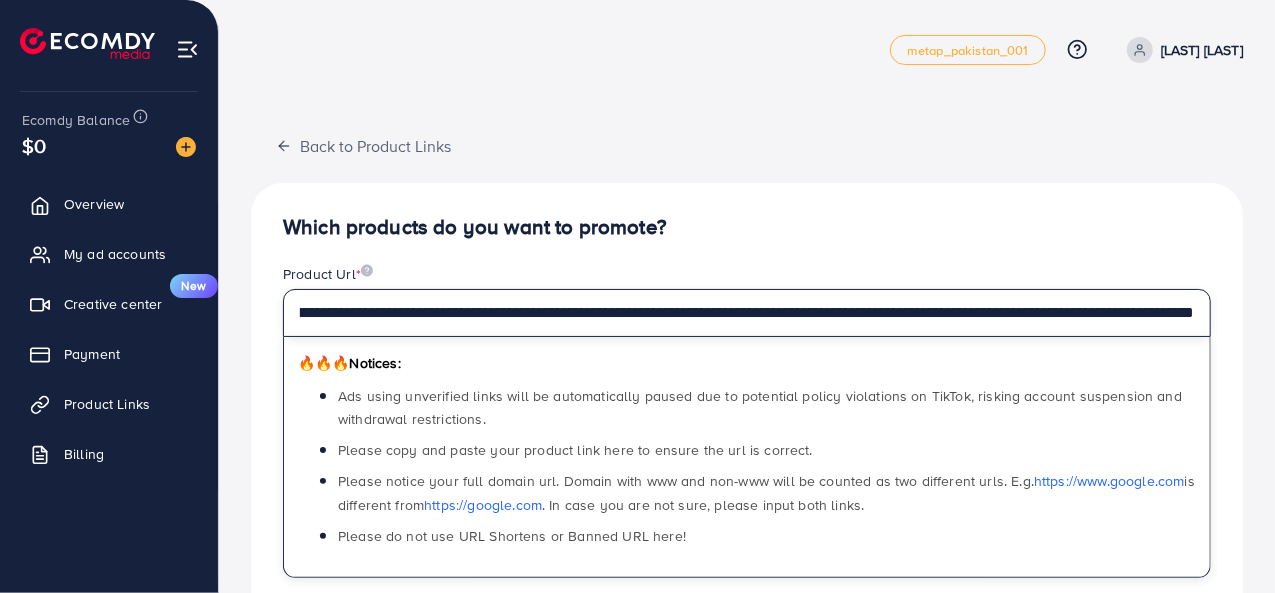 type on "**********" 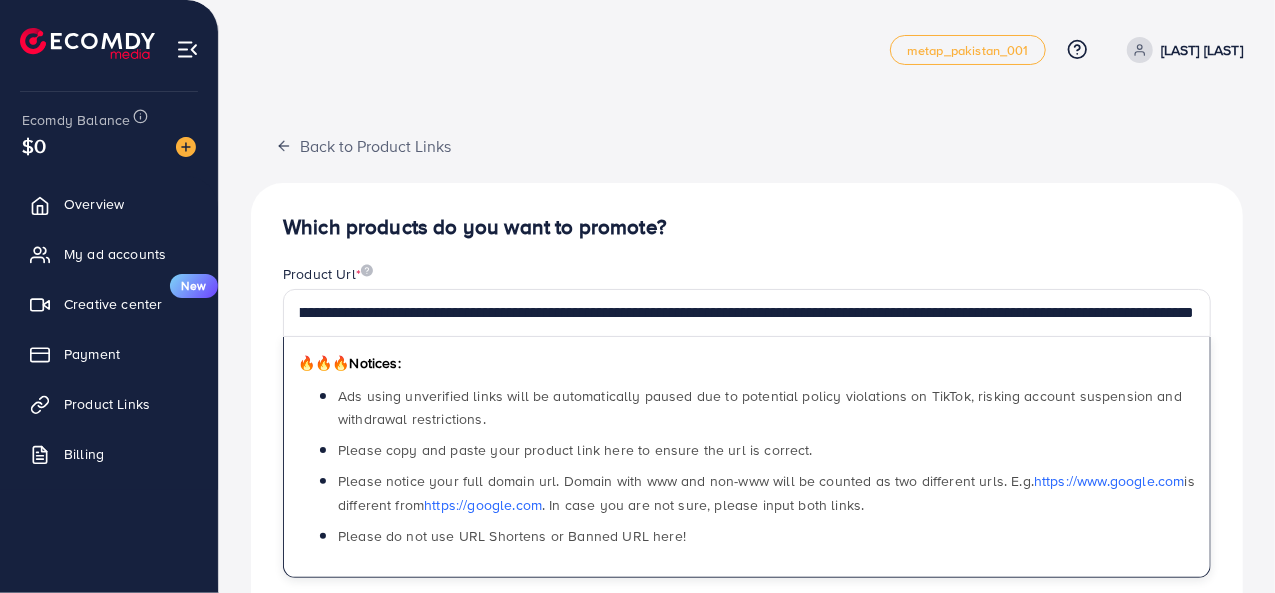 scroll, scrollTop: 0, scrollLeft: 0, axis: both 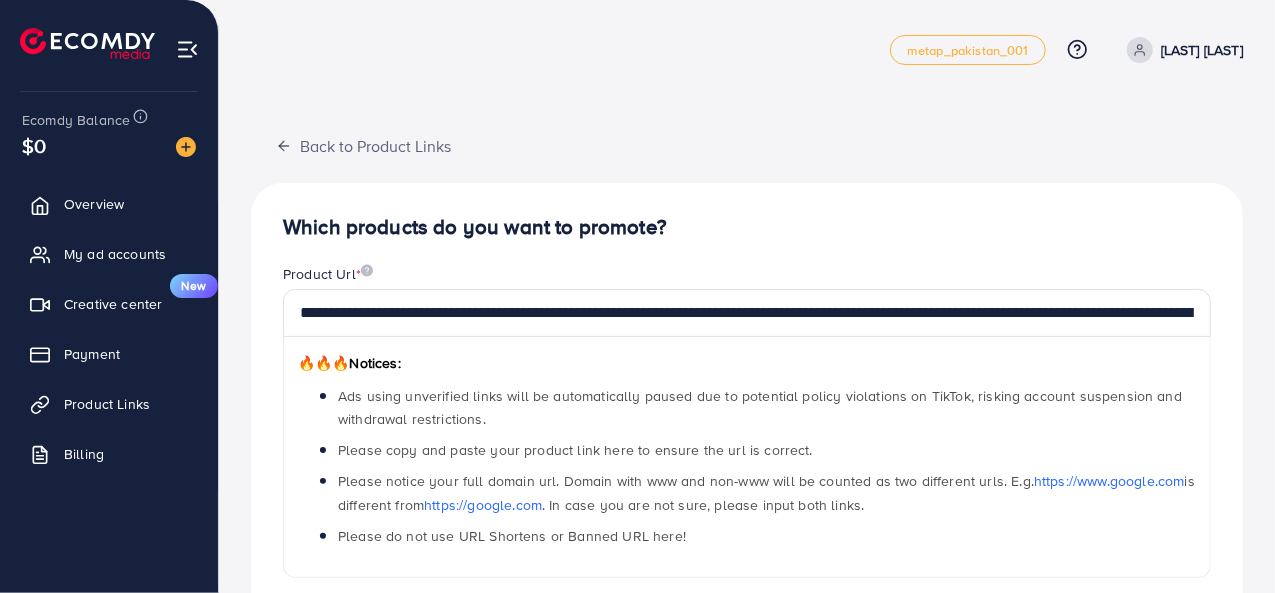 click on "**********" at bounding box center [747, 517] 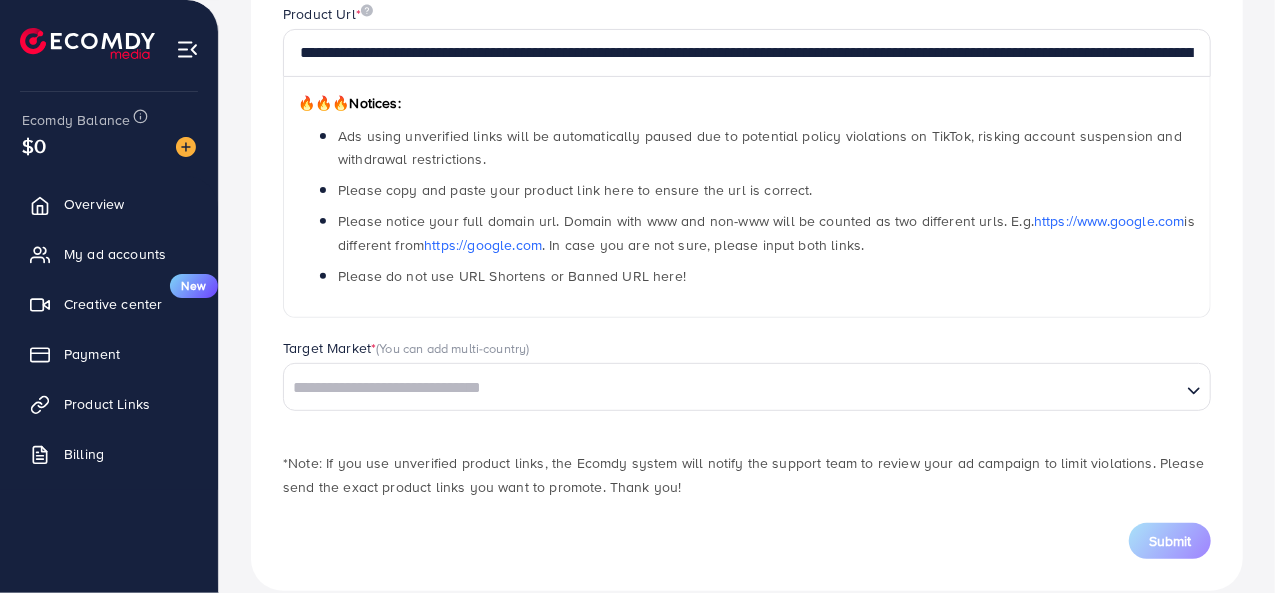 scroll, scrollTop: 287, scrollLeft: 0, axis: vertical 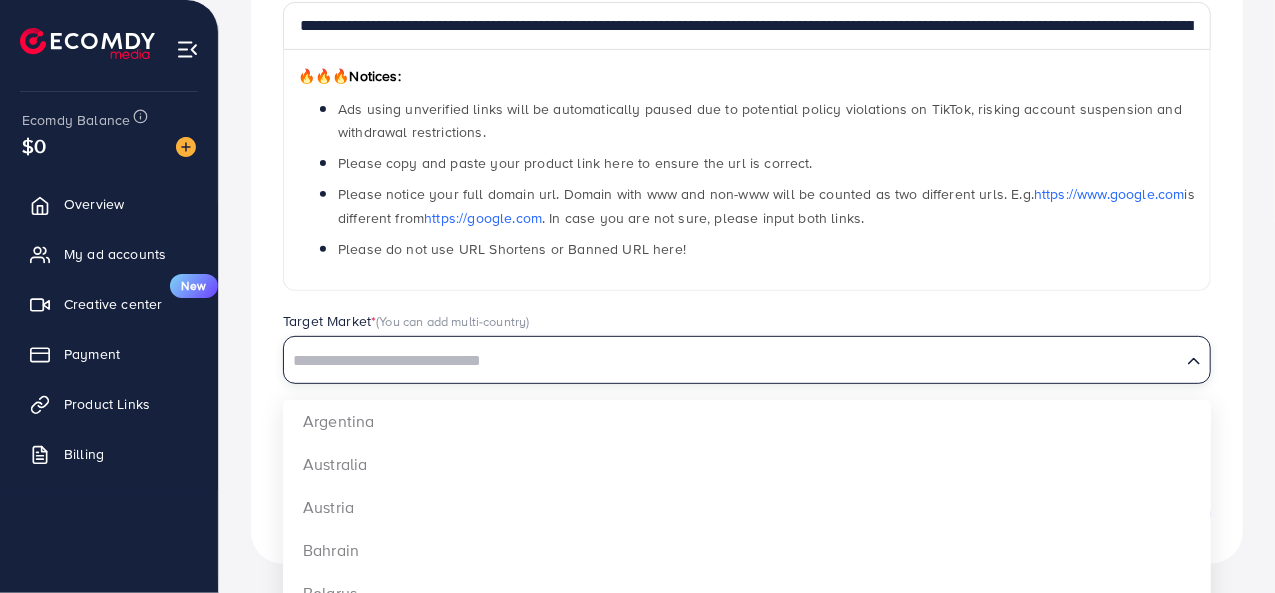 click at bounding box center [732, 361] 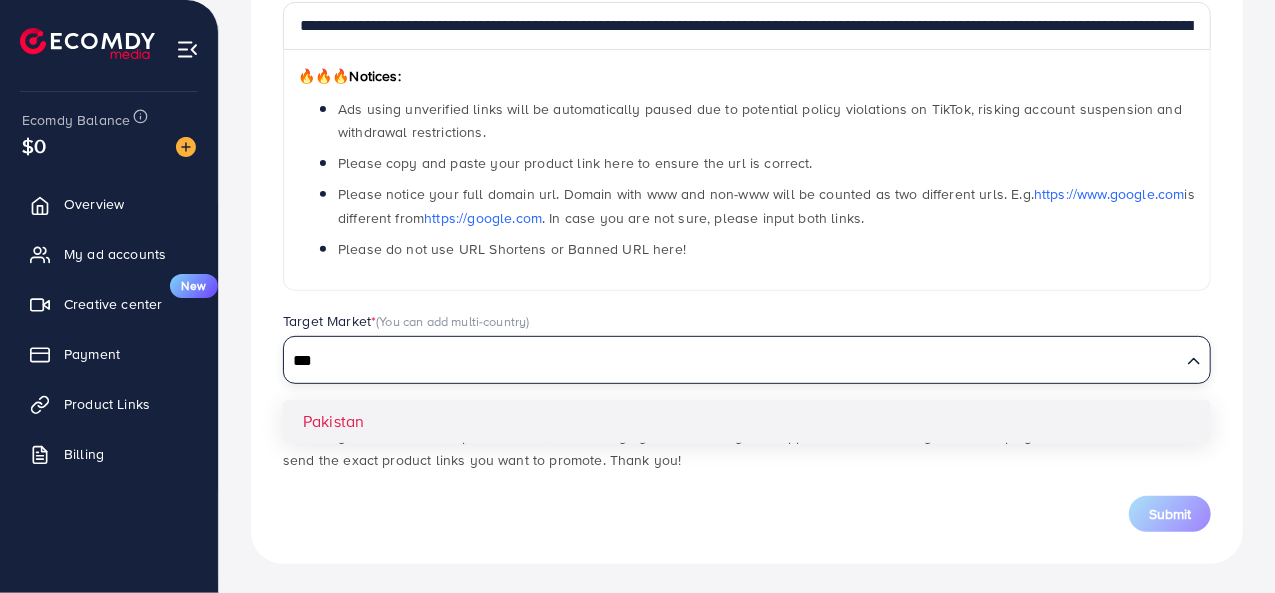 type on "***" 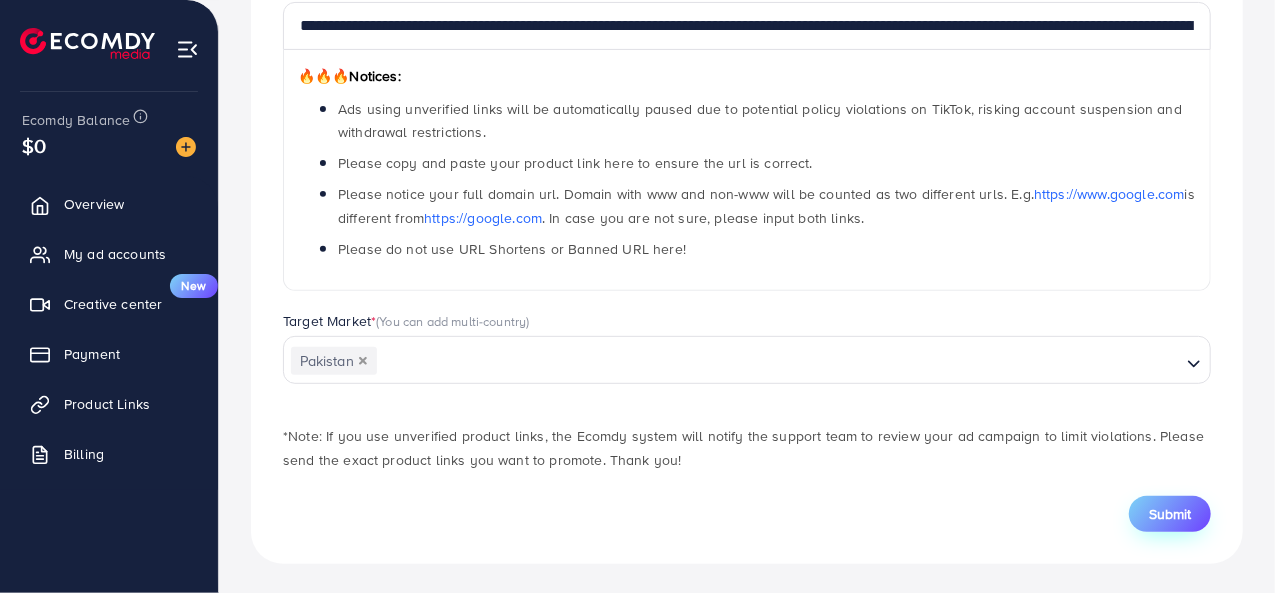 click on "Submit" at bounding box center [1170, 514] 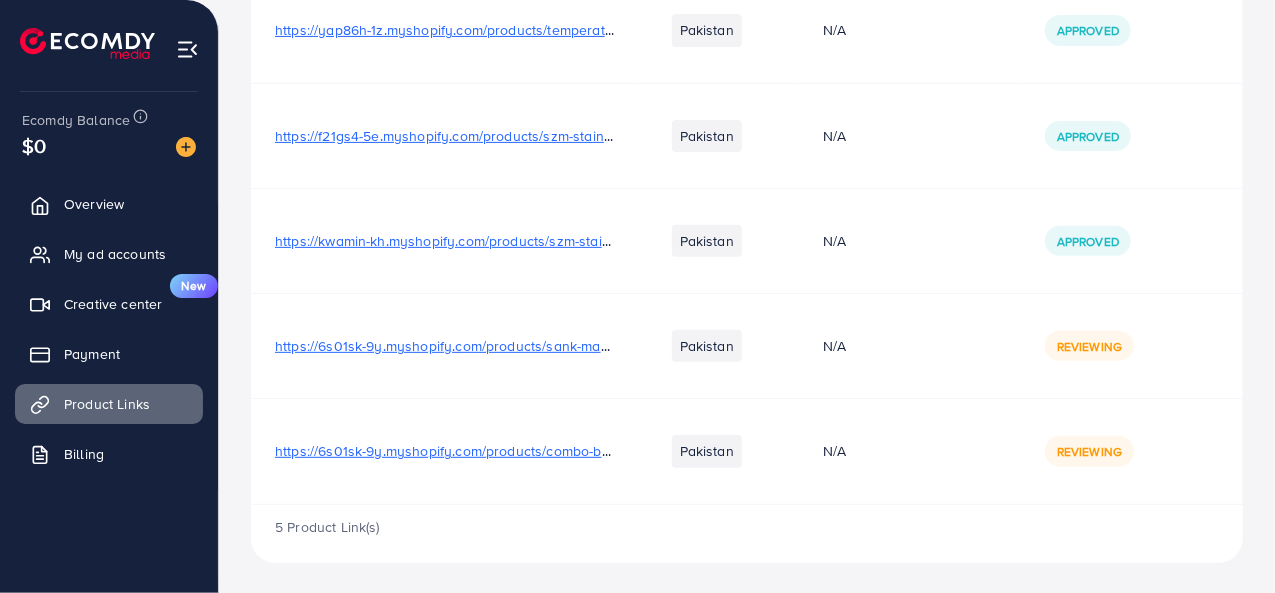 scroll, scrollTop: 0, scrollLeft: 0, axis: both 